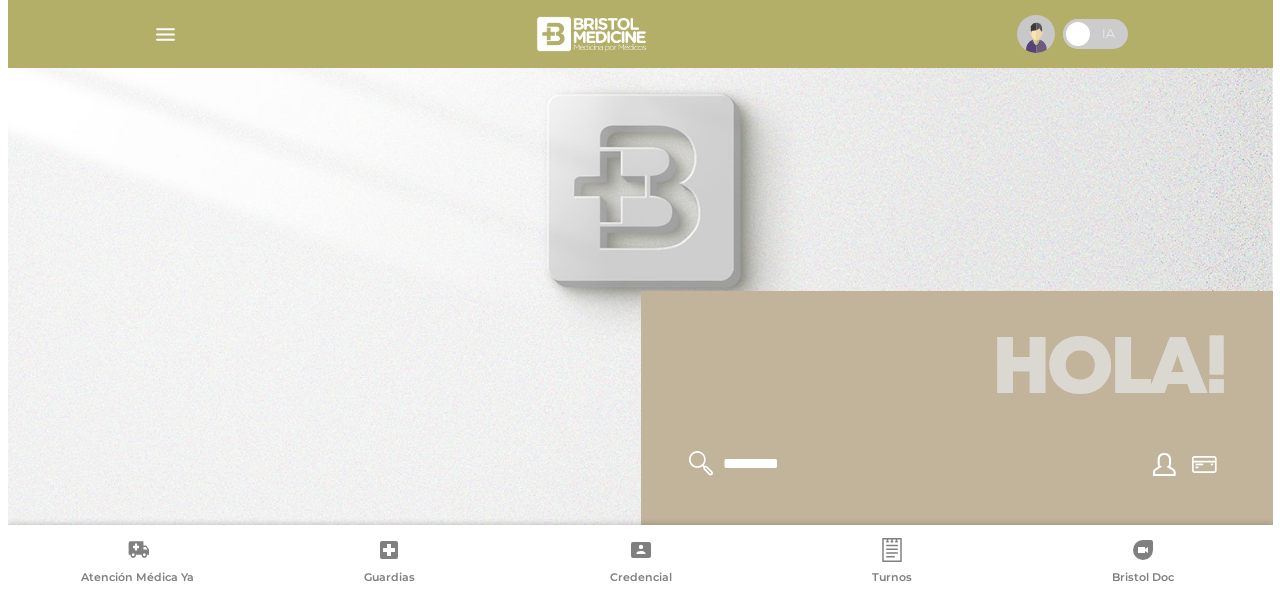 scroll, scrollTop: 0, scrollLeft: 0, axis: both 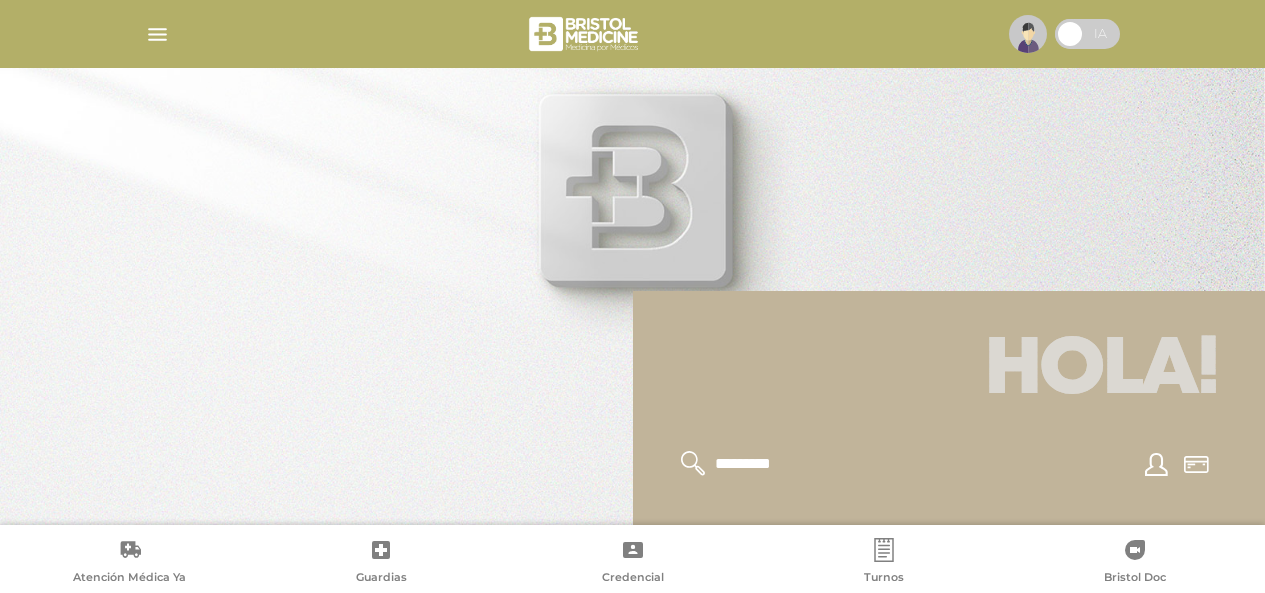 click at bounding box center (1028, 34) 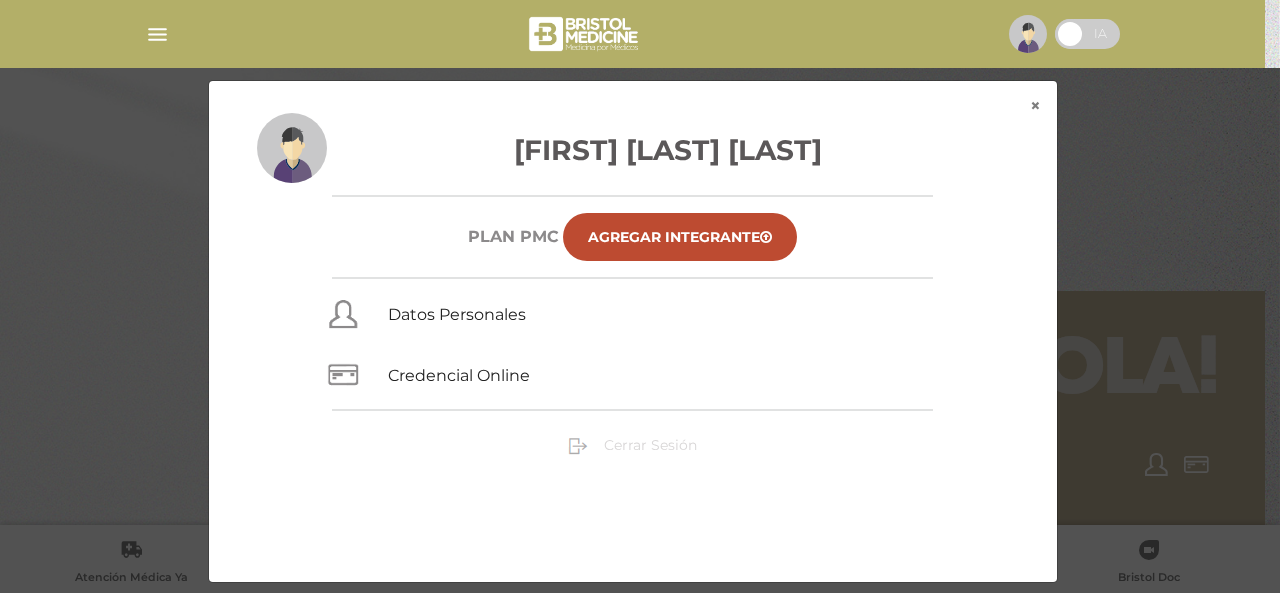 click on "Cerrar Sesión" at bounding box center (650, 445) 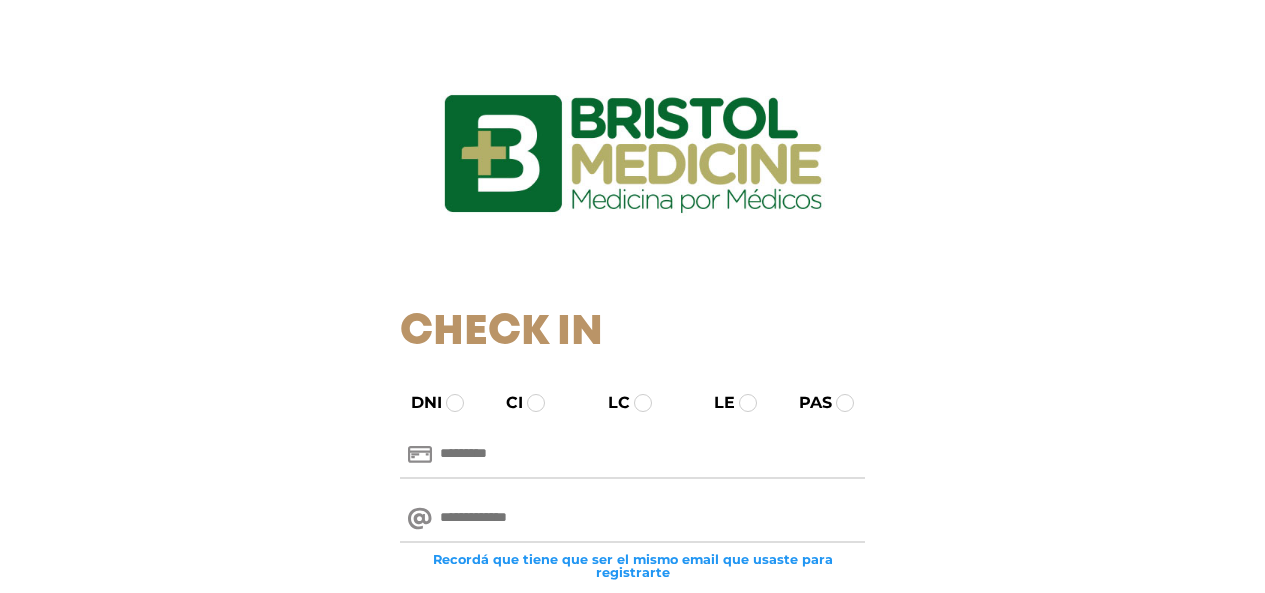 scroll, scrollTop: 0, scrollLeft: 0, axis: both 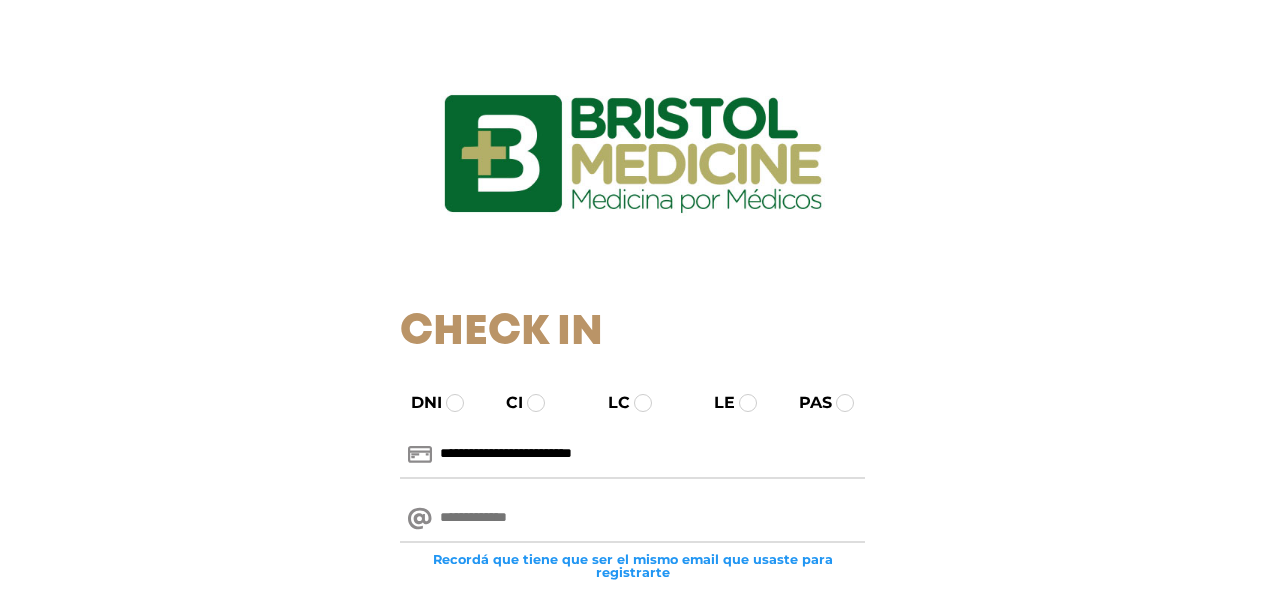 click on "**********" at bounding box center (632, 455) 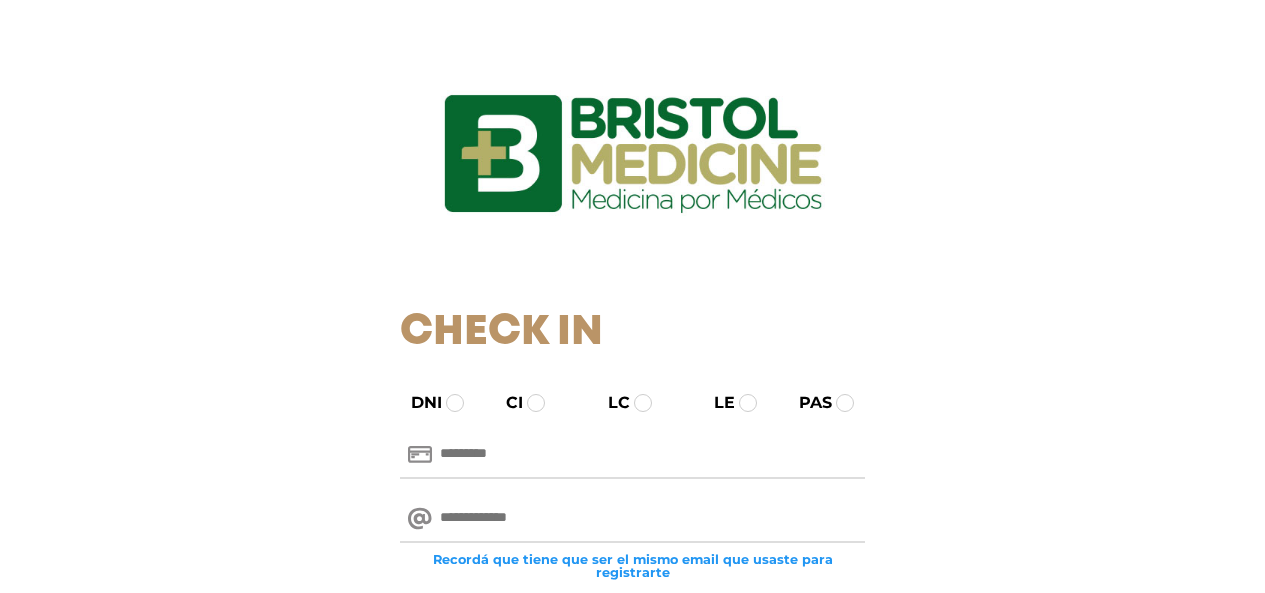 click at bounding box center [632, 519] 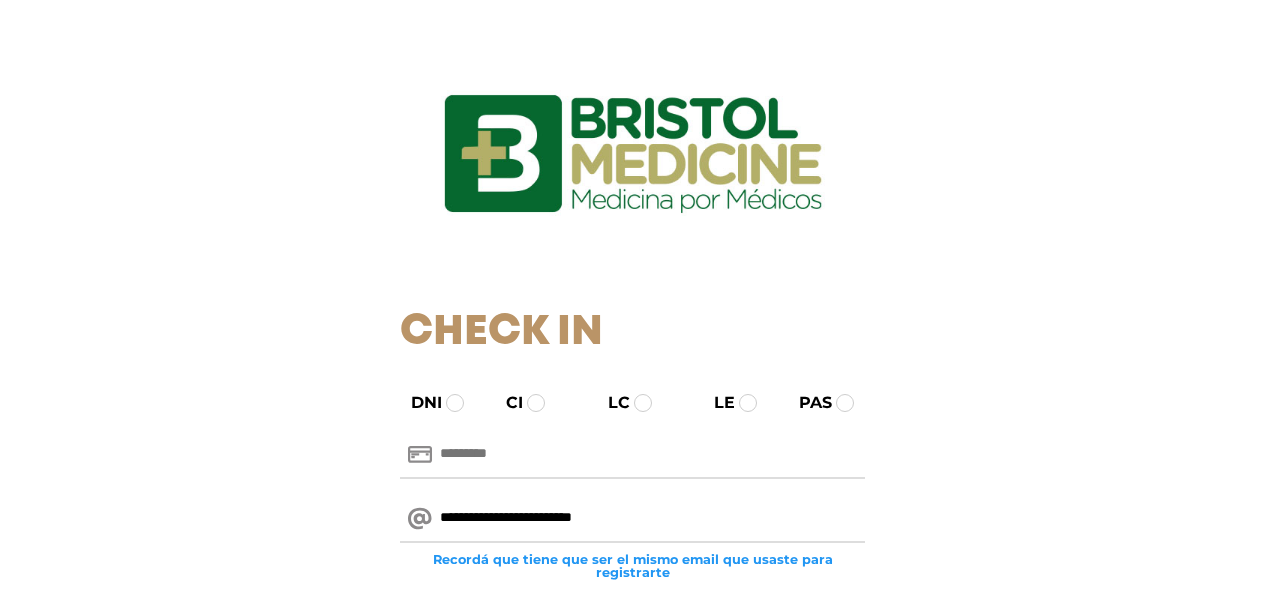 type on "**********" 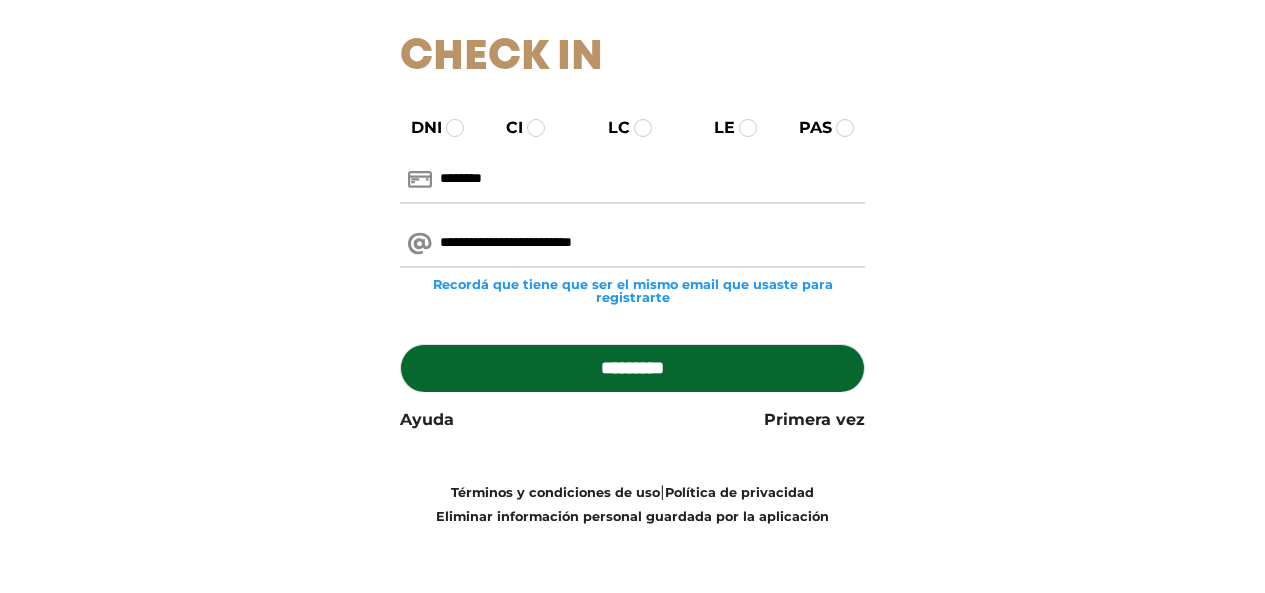 scroll, scrollTop: 278, scrollLeft: 0, axis: vertical 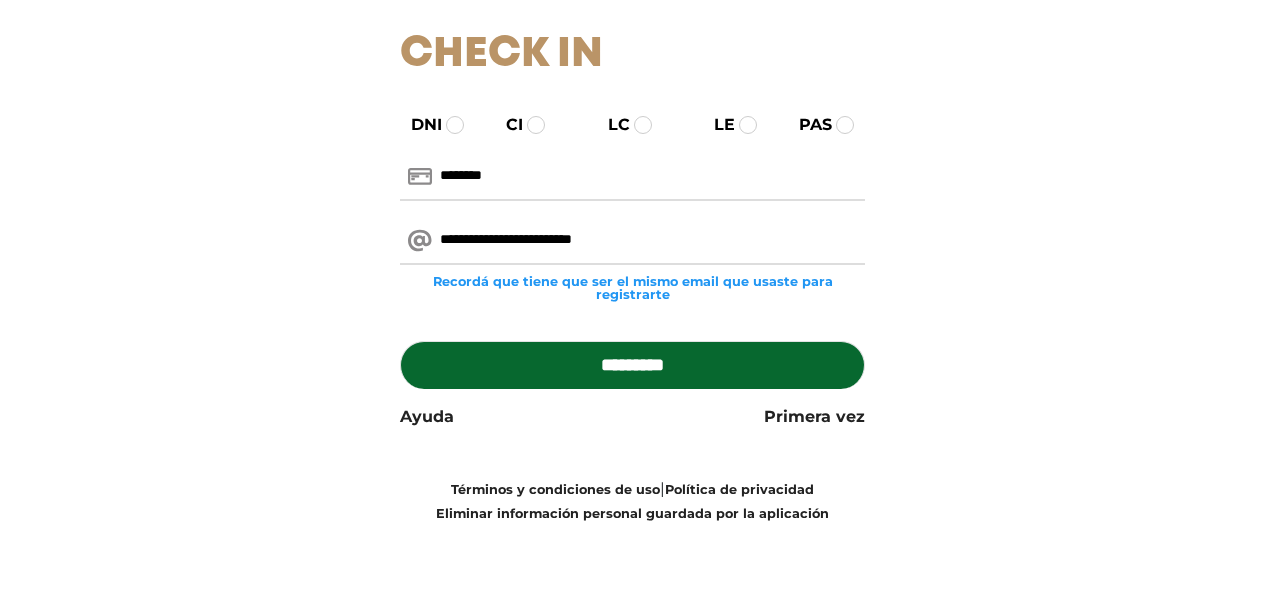 type on "********" 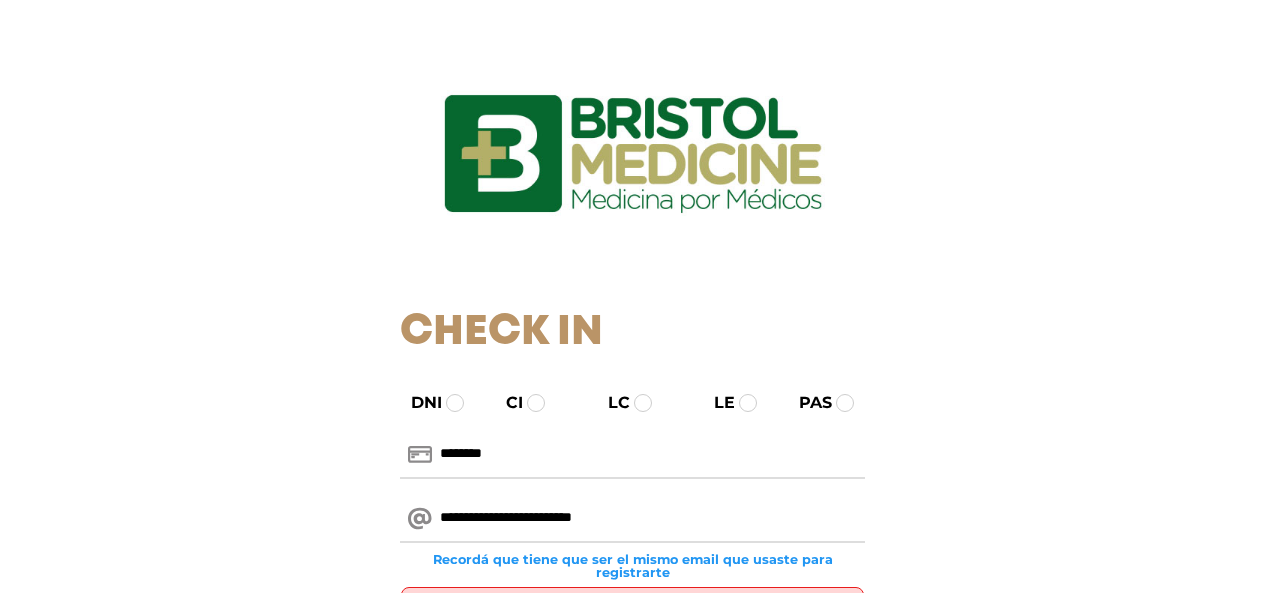 scroll, scrollTop: 0, scrollLeft: 0, axis: both 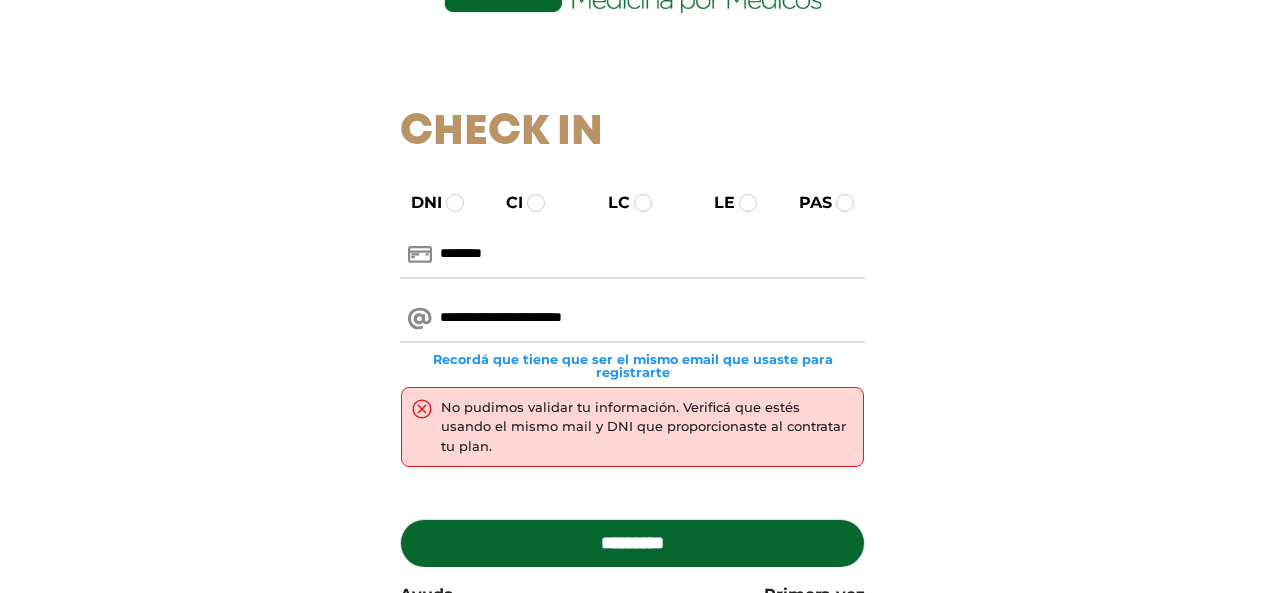 type on "**********" 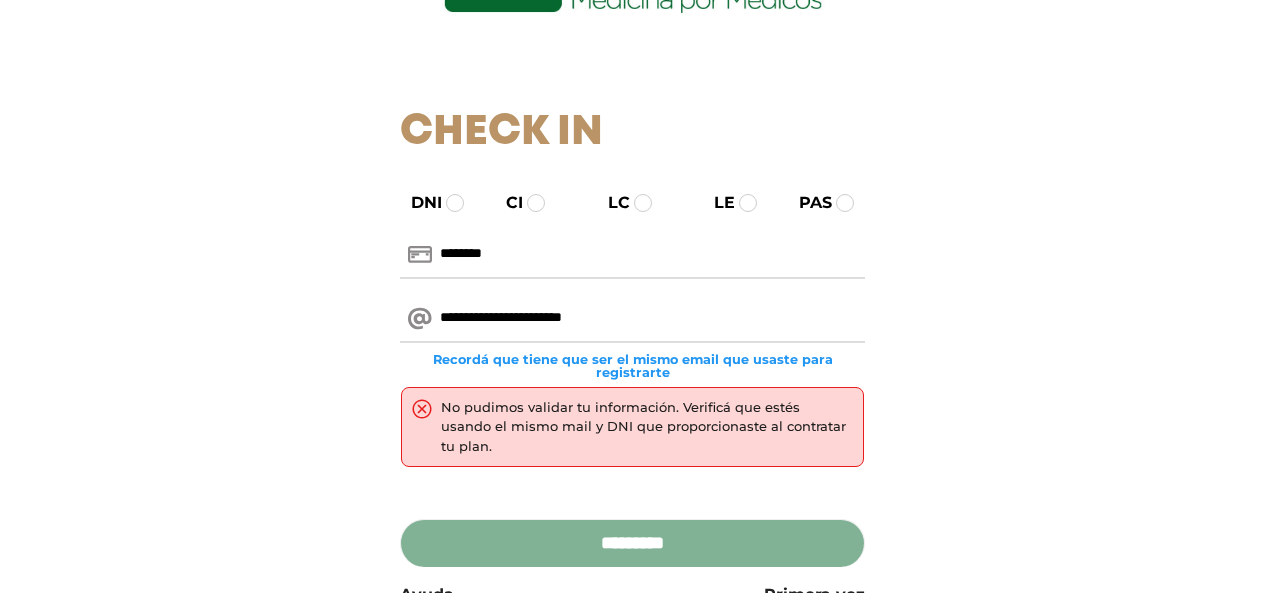 click on "*********" at bounding box center [632, 543] 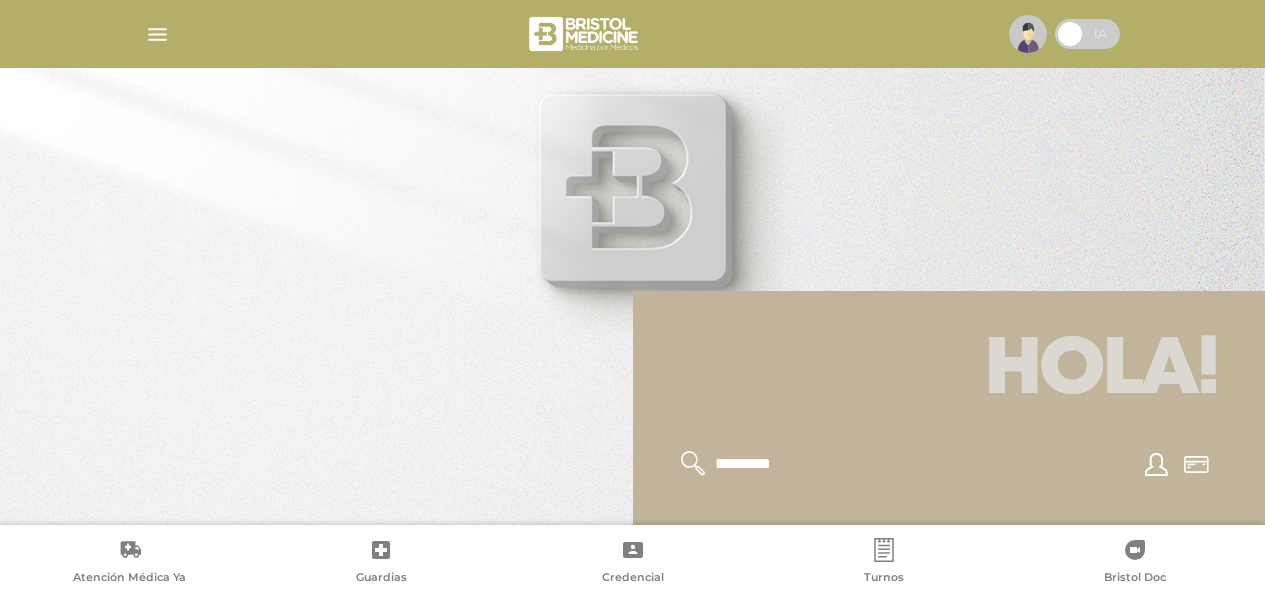 scroll, scrollTop: 0, scrollLeft: 0, axis: both 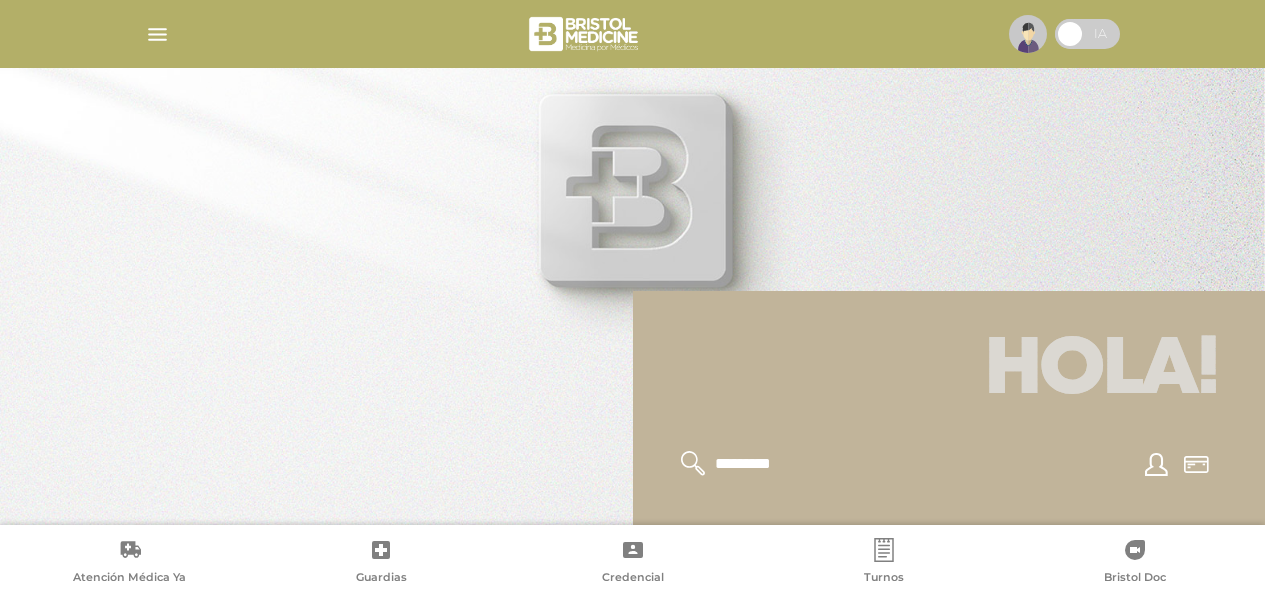 click at bounding box center [633, 34] 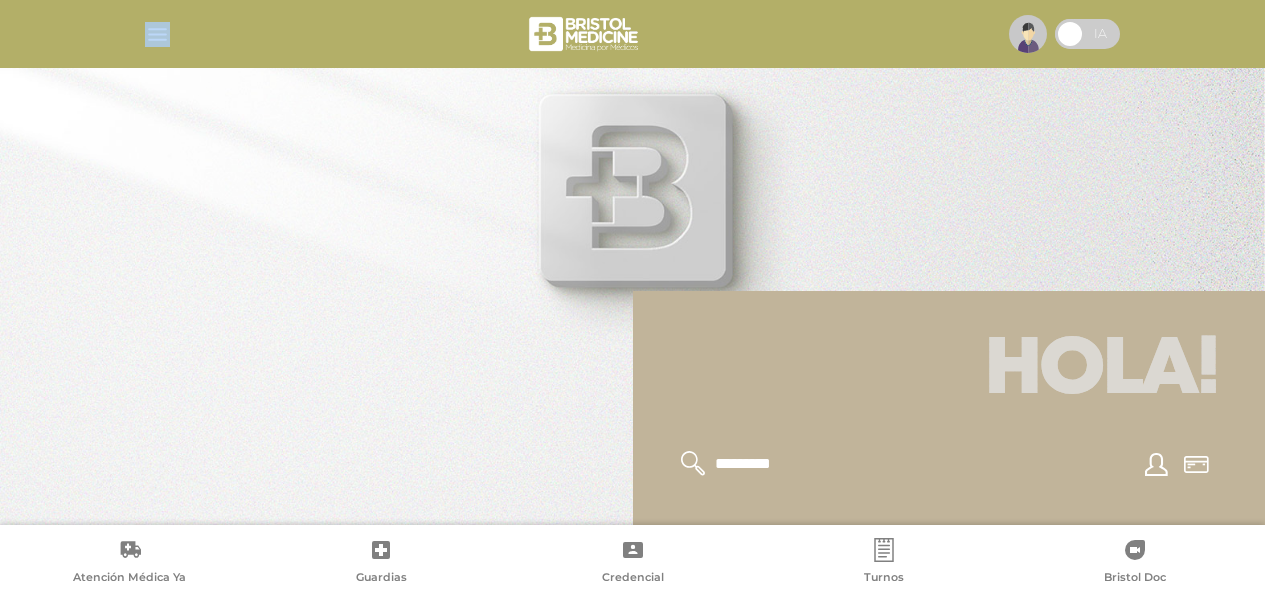 click at bounding box center [633, 34] 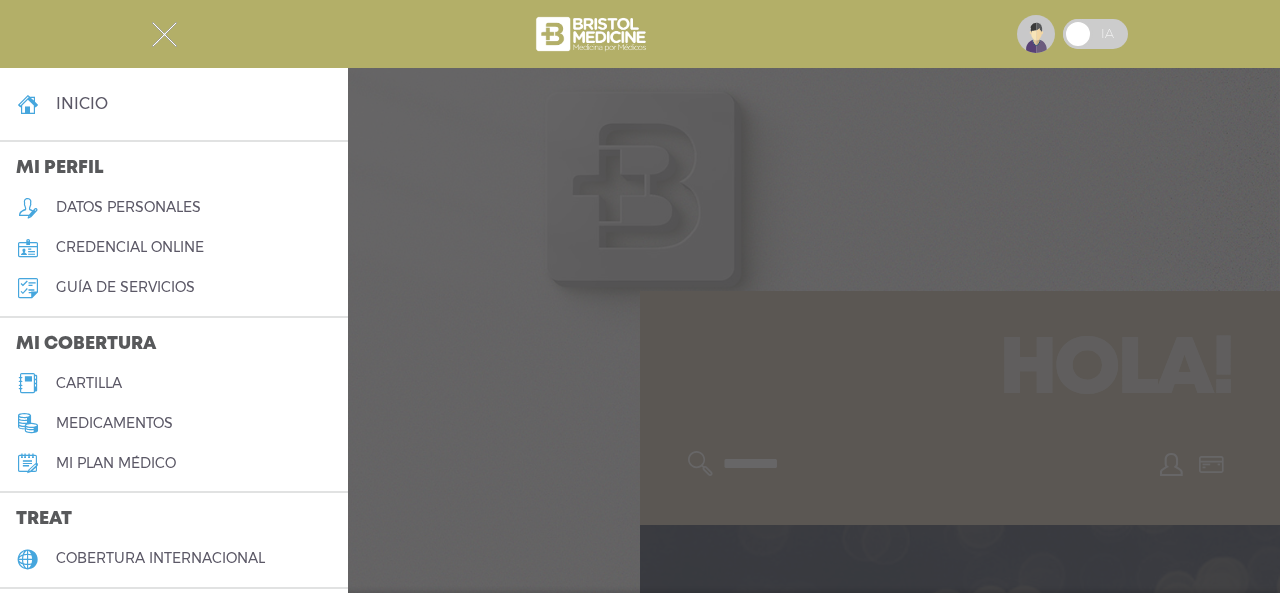 click on "cartilla" at bounding box center [89, 383] 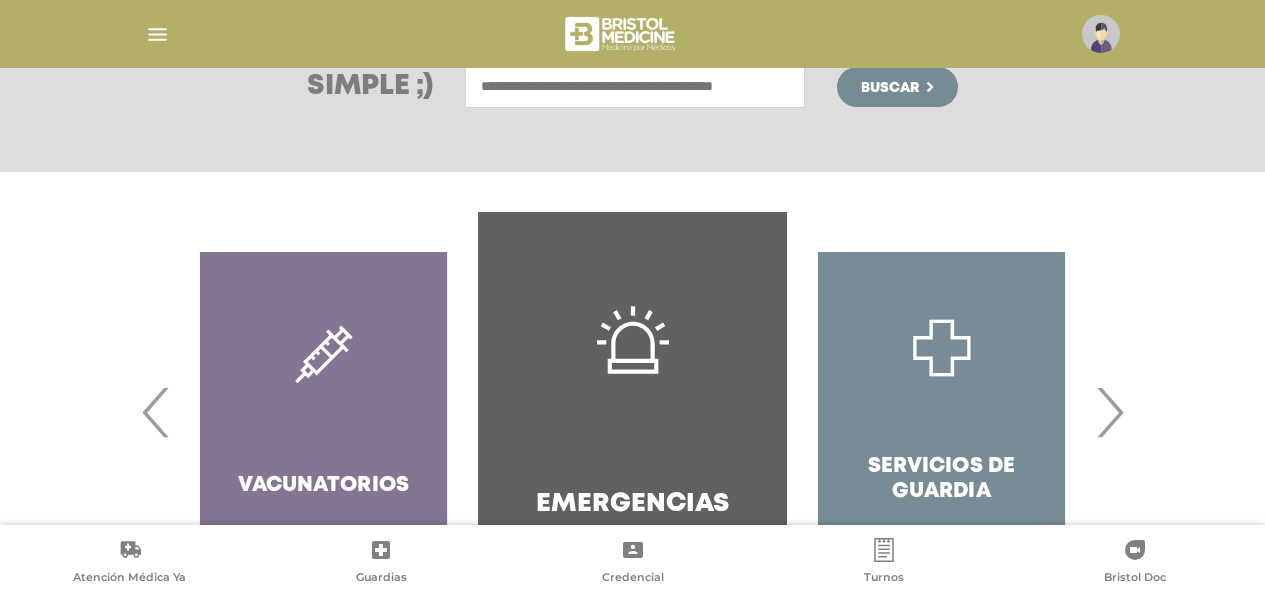 scroll, scrollTop: 434, scrollLeft: 0, axis: vertical 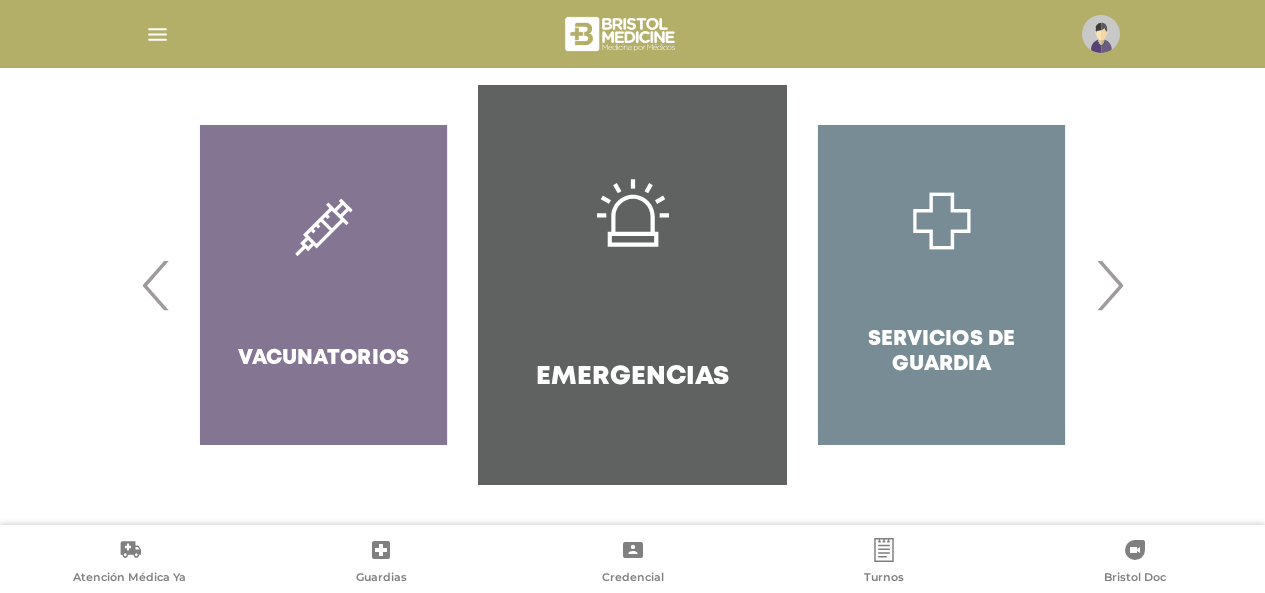 click on "›" at bounding box center [1109, 285] 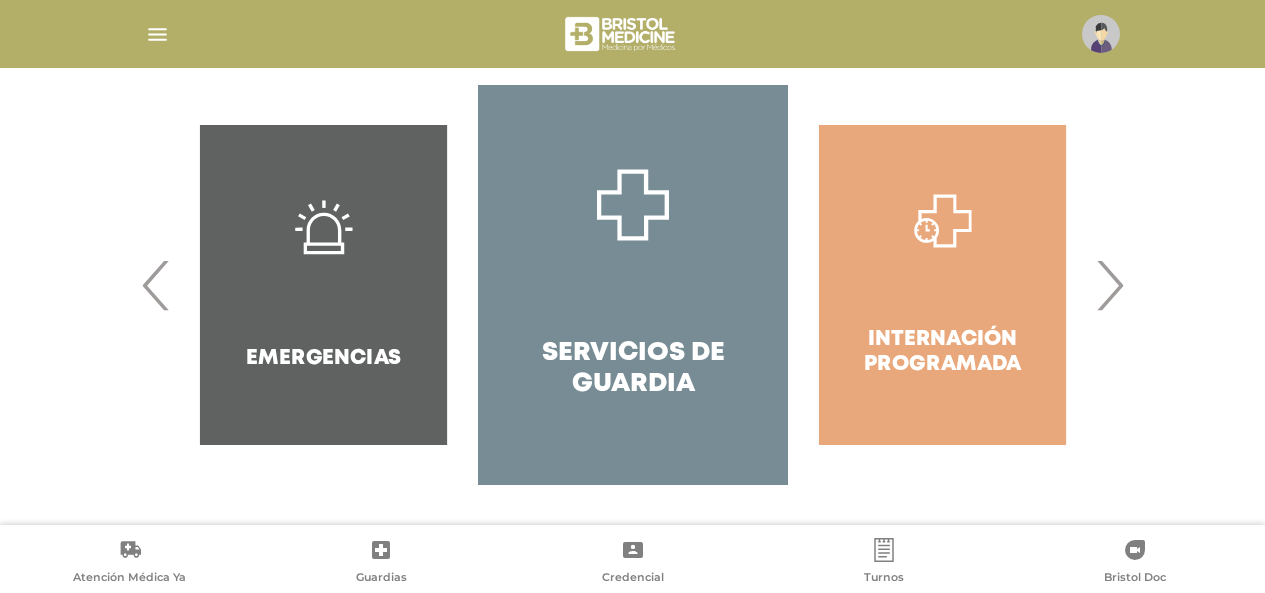click on "›" at bounding box center (1109, 285) 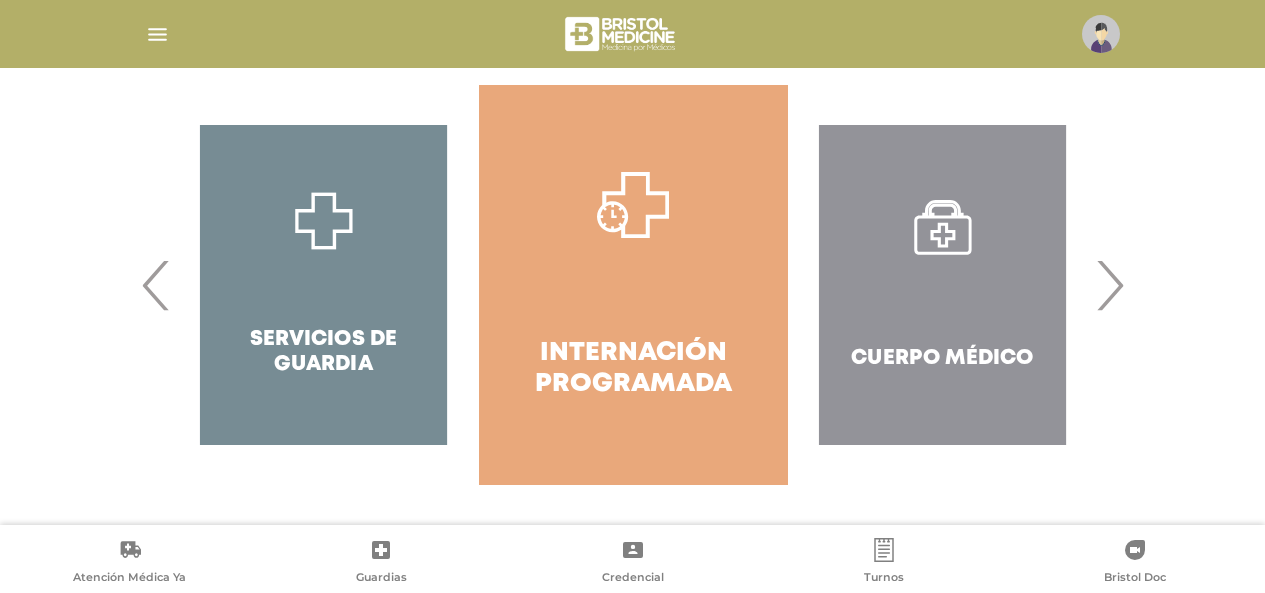 click on "›" at bounding box center (1109, 285) 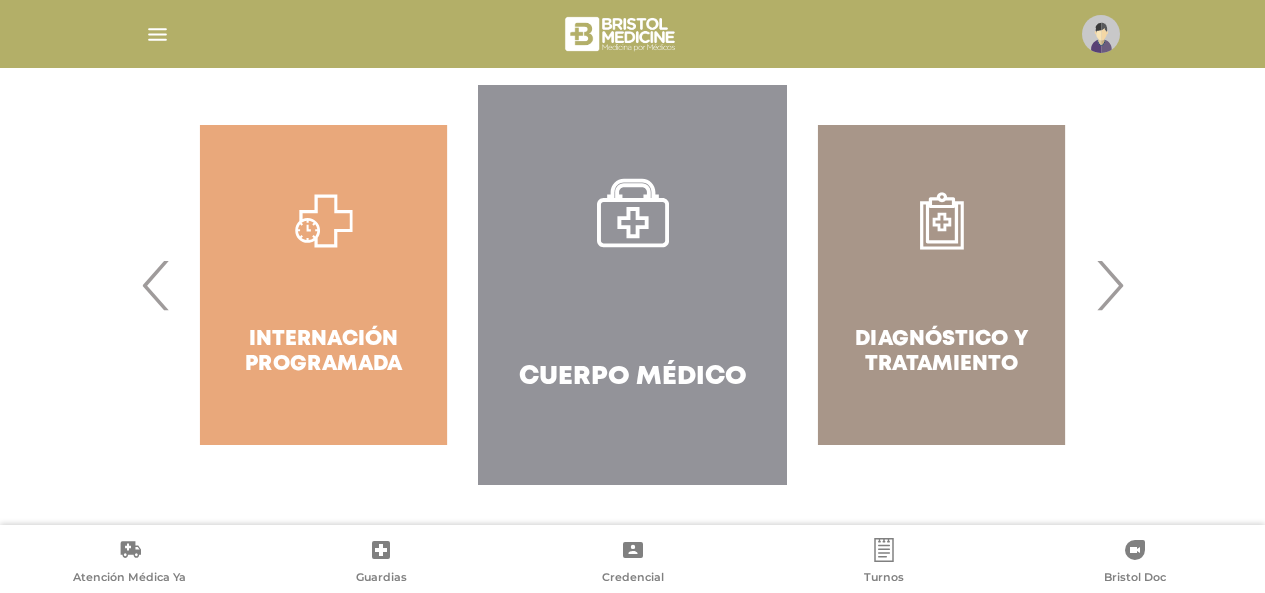 click on "›" at bounding box center [1109, 285] 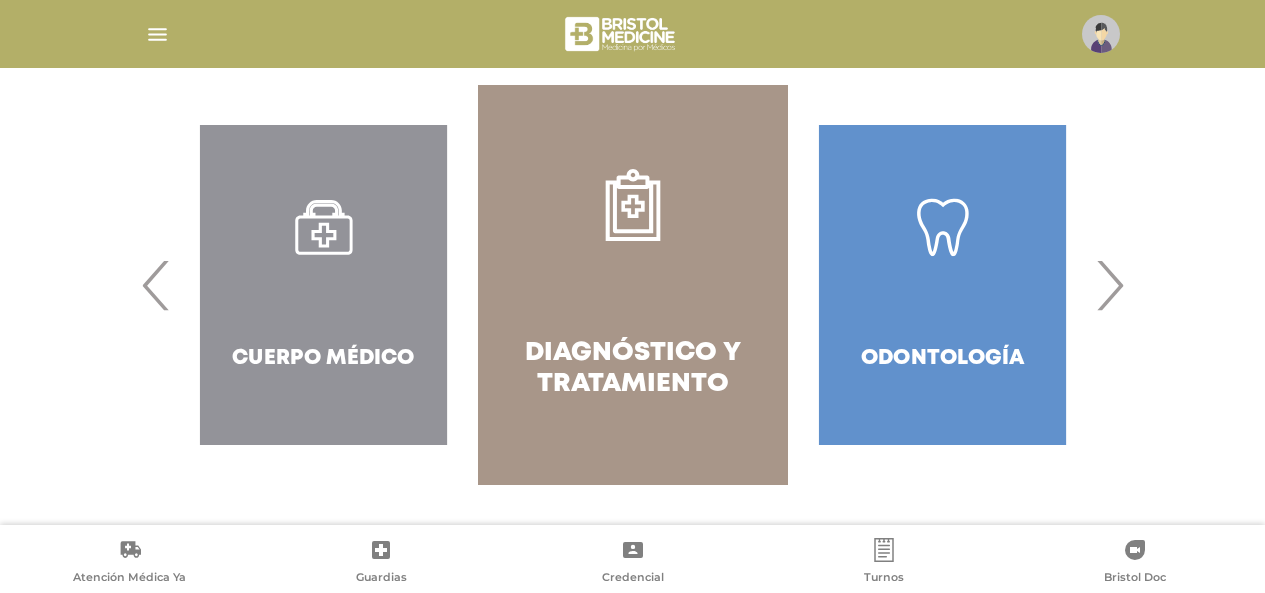click on "‹" at bounding box center (156, 285) 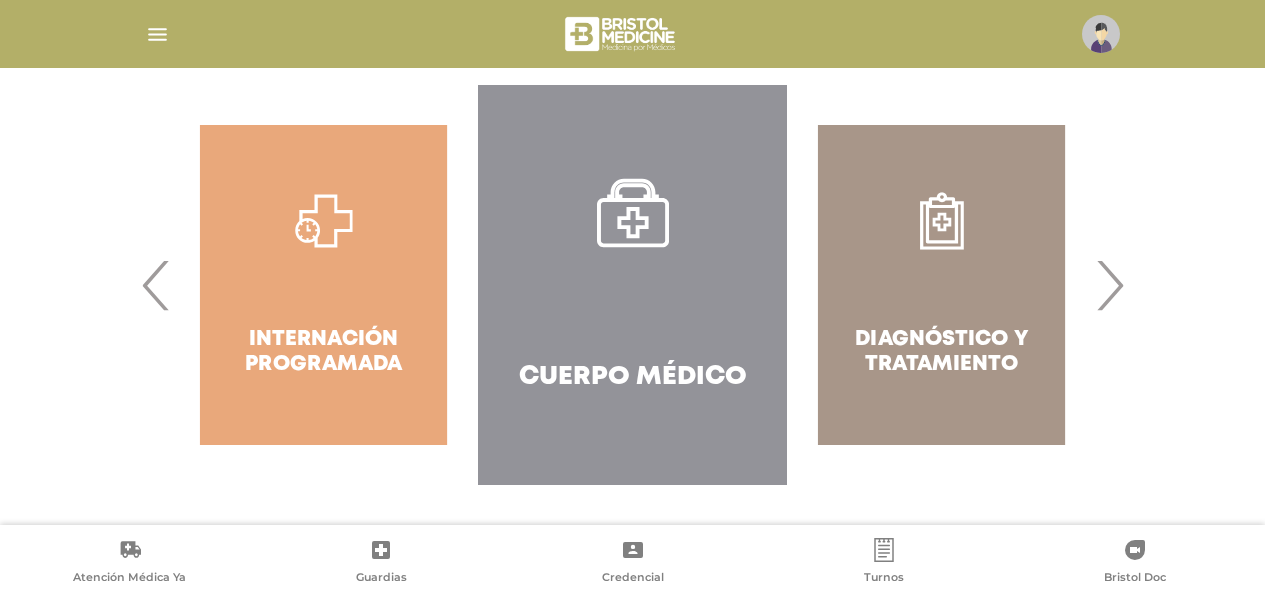 click on "Diagnóstico y Tratamiento" at bounding box center [941, 285] 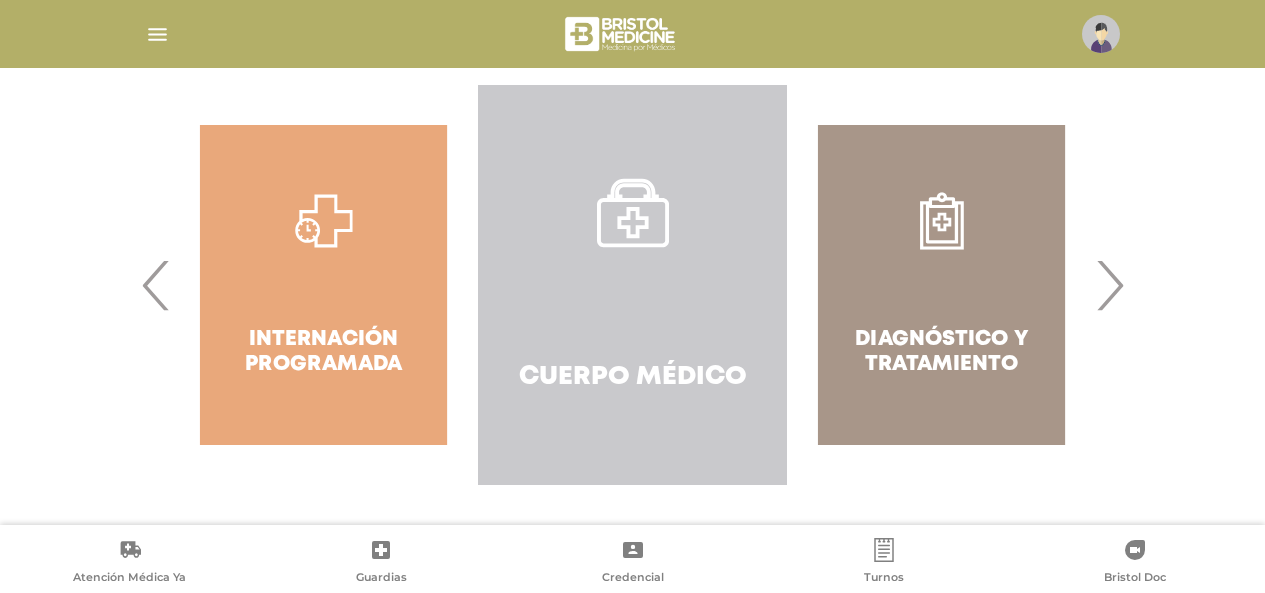 click on "Cuerpo Médico" at bounding box center [632, 285] 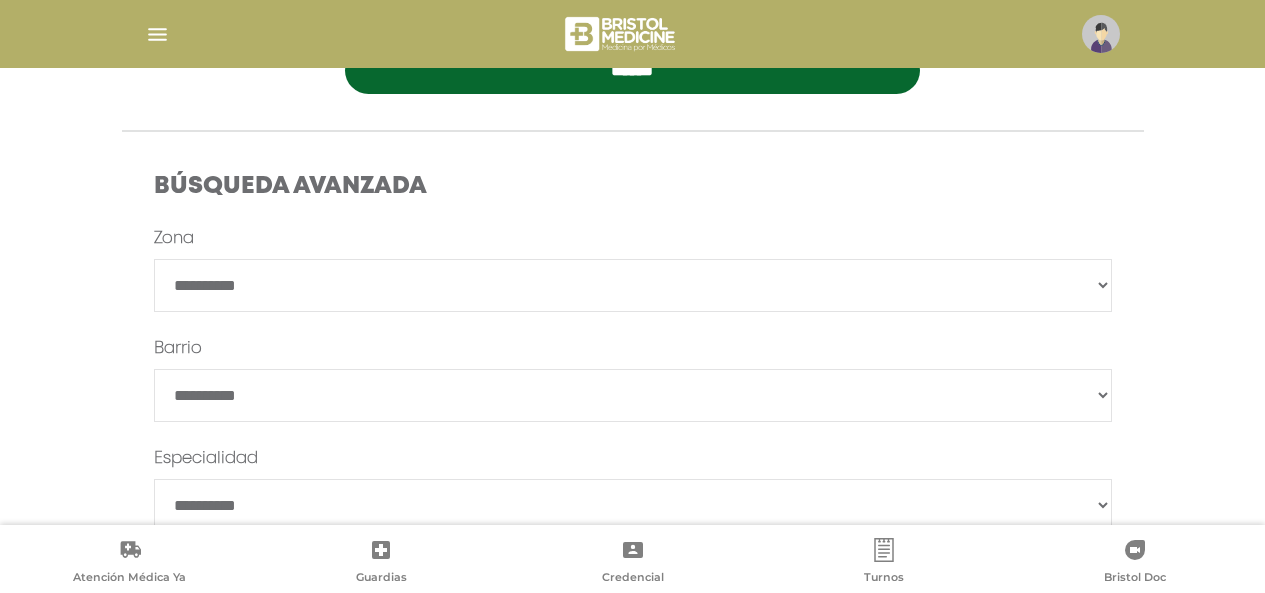 scroll, scrollTop: 658, scrollLeft: 0, axis: vertical 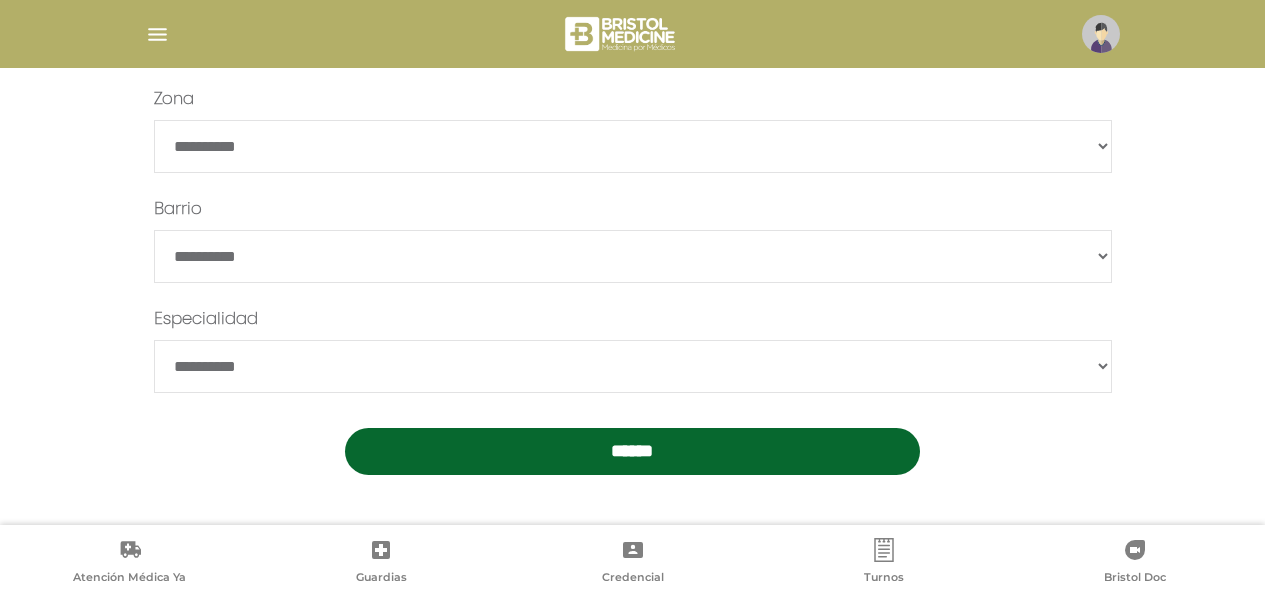 click on "**********" at bounding box center [633, 366] 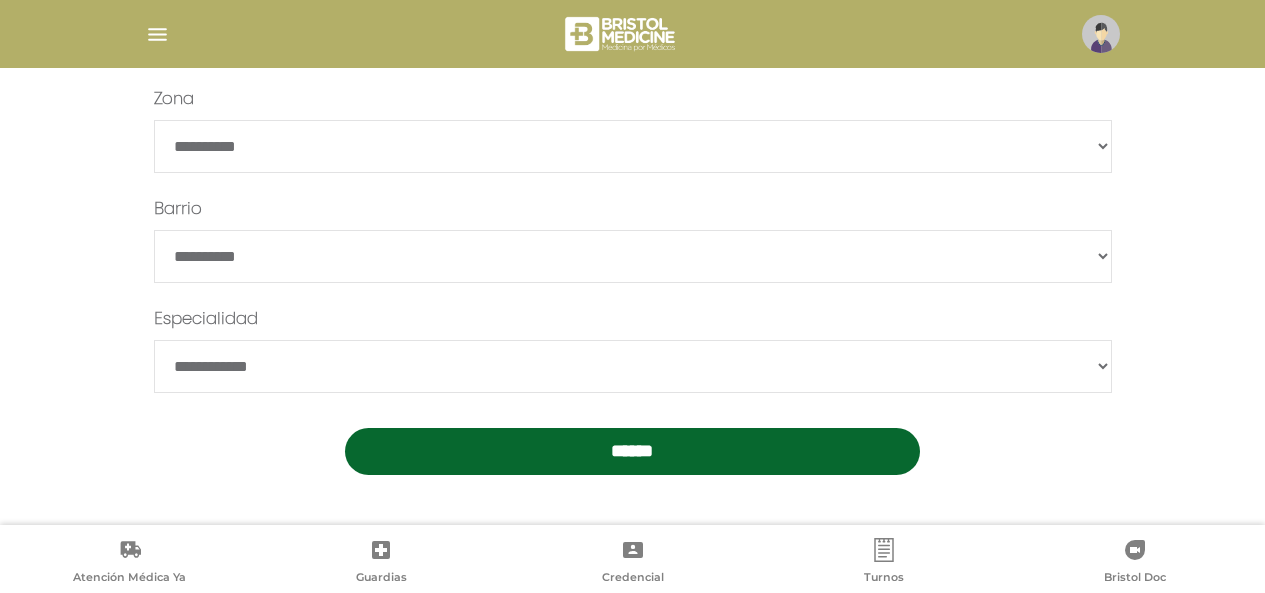 click on "**********" at bounding box center [633, 366] 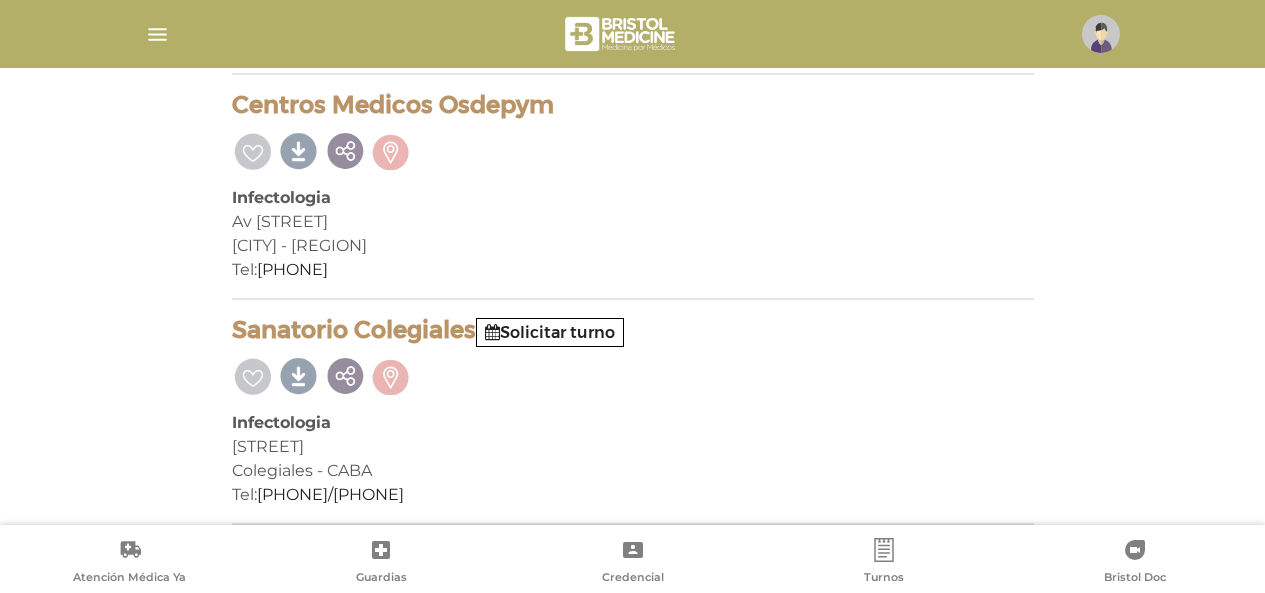 scroll, scrollTop: 2247, scrollLeft: 0, axis: vertical 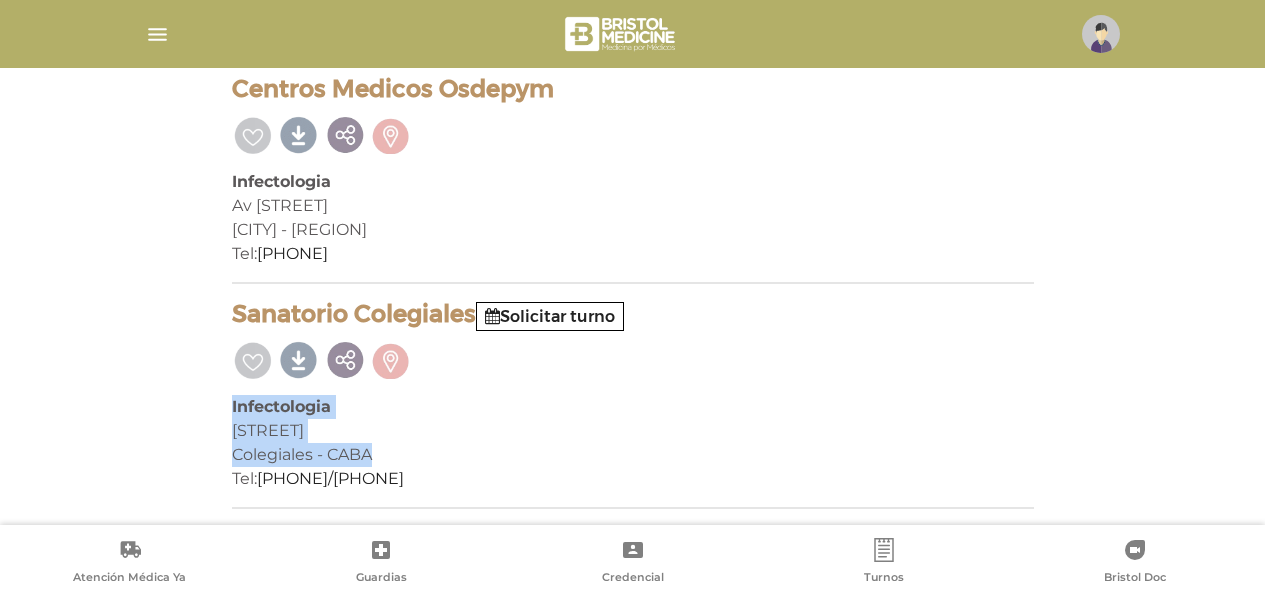drag, startPoint x: 199, startPoint y: 401, endPoint x: 796, endPoint y: 420, distance: 597.30225 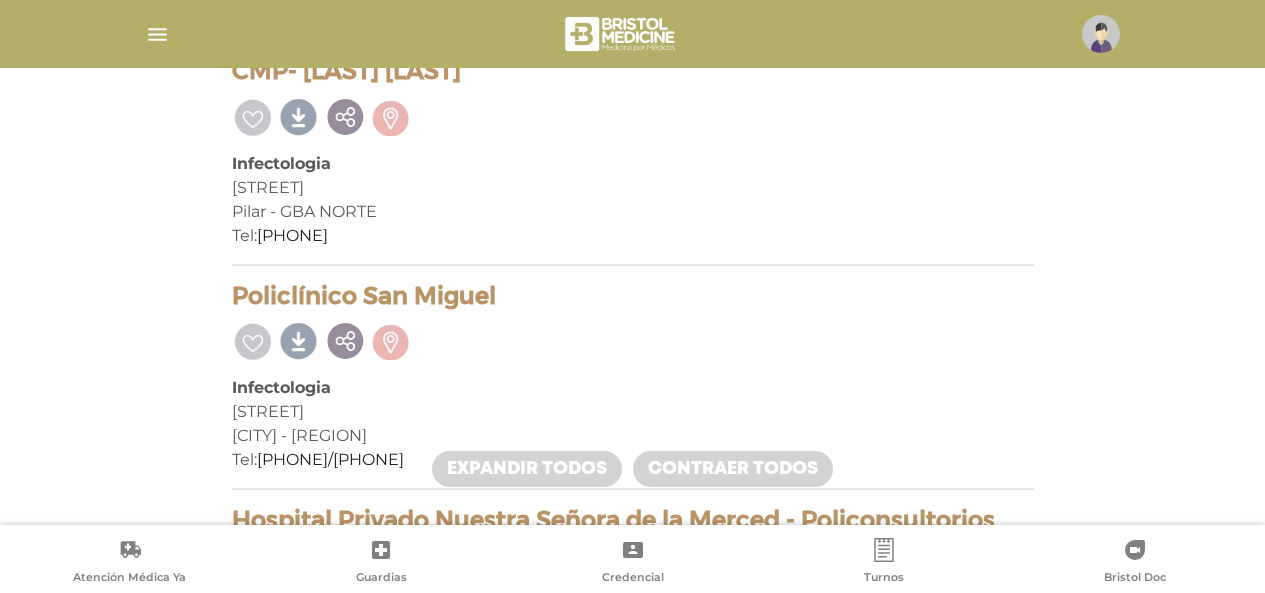 scroll, scrollTop: 47, scrollLeft: 0, axis: vertical 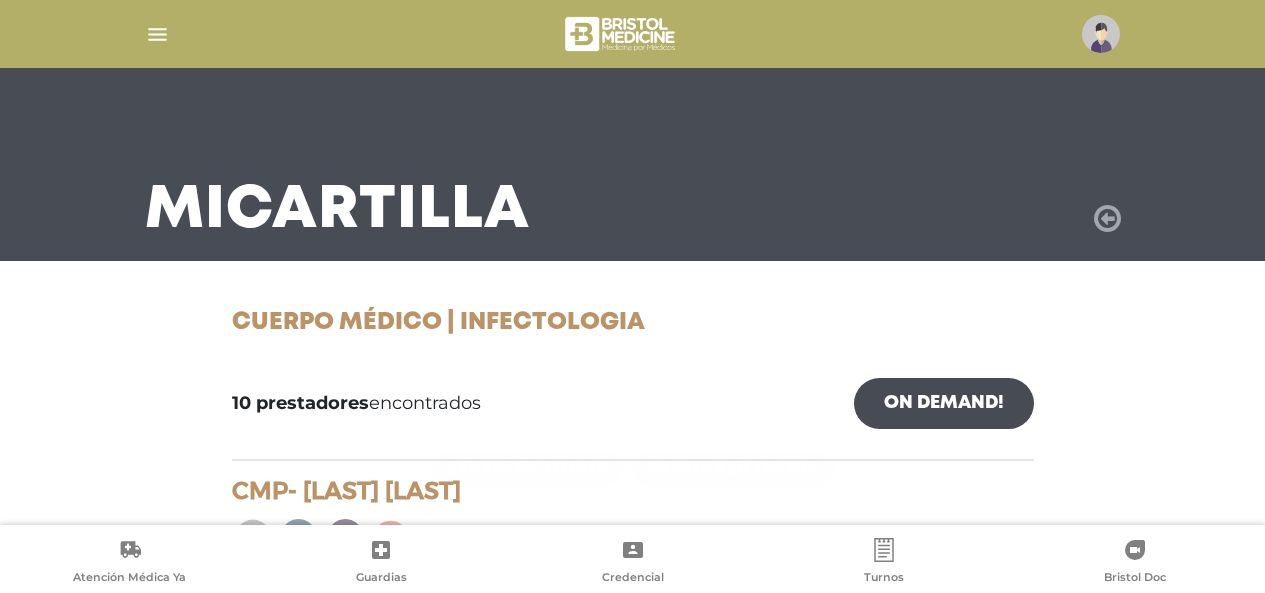 click at bounding box center [1107, 219] 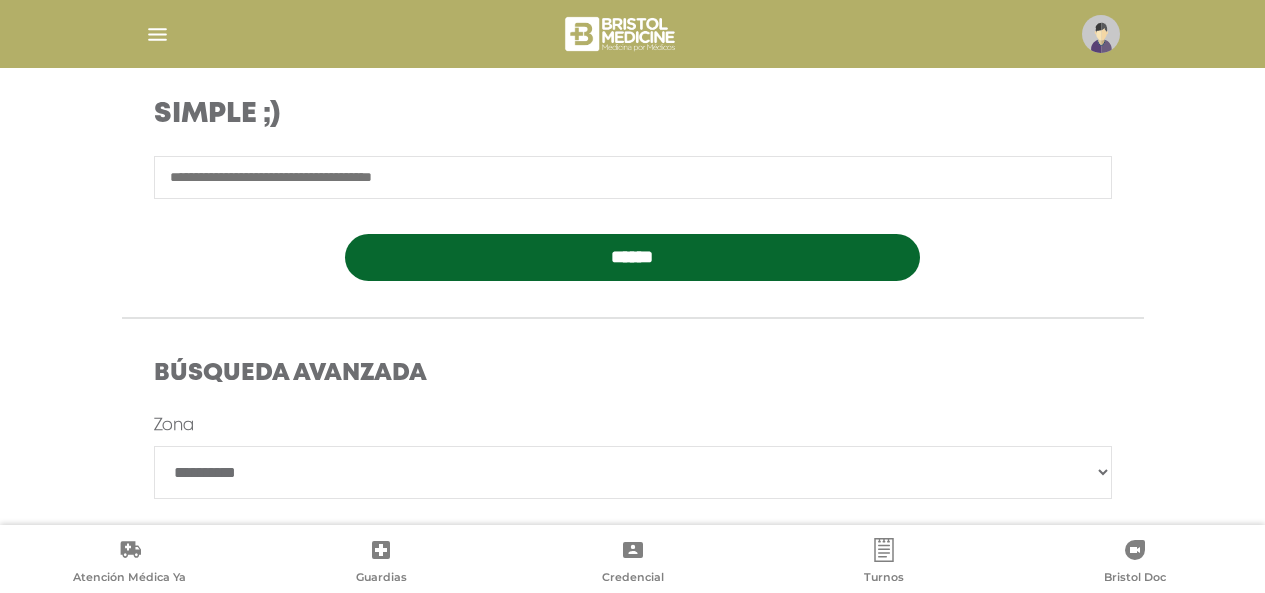 scroll, scrollTop: 0, scrollLeft: 0, axis: both 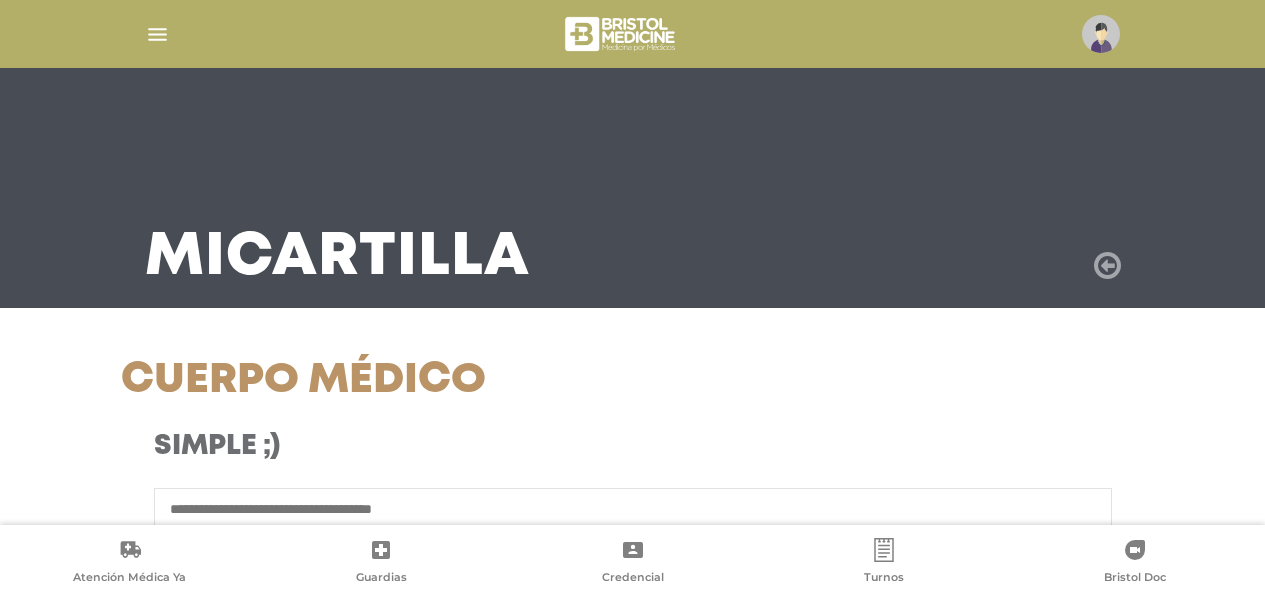 click at bounding box center (1107, 266) 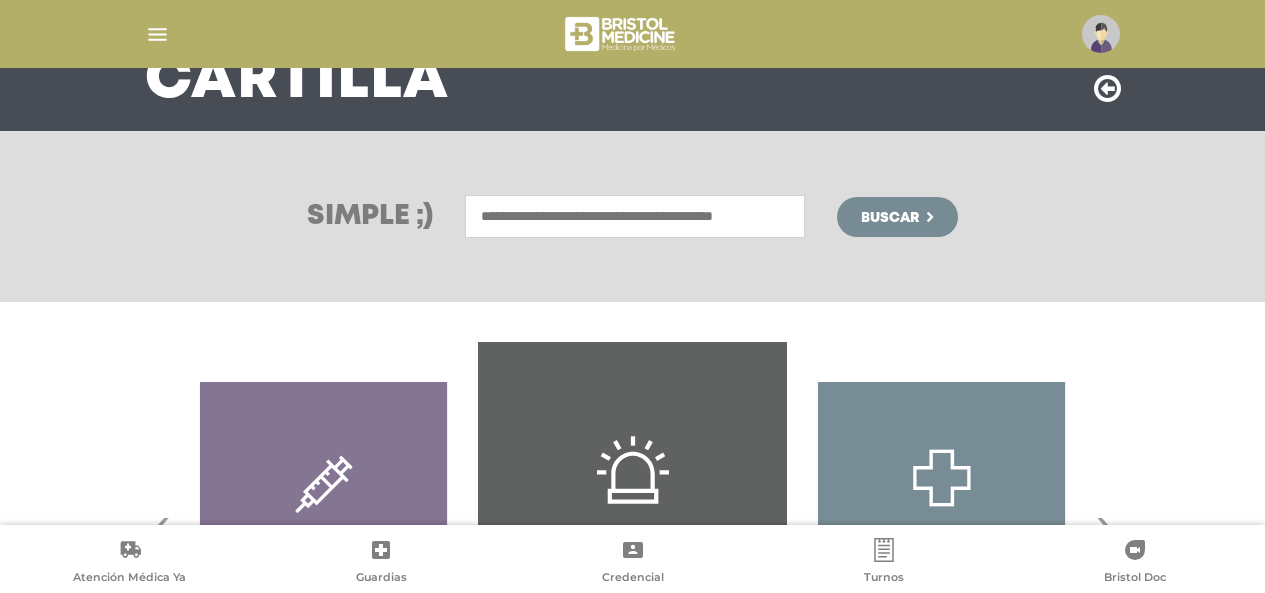 scroll, scrollTop: 434, scrollLeft: 0, axis: vertical 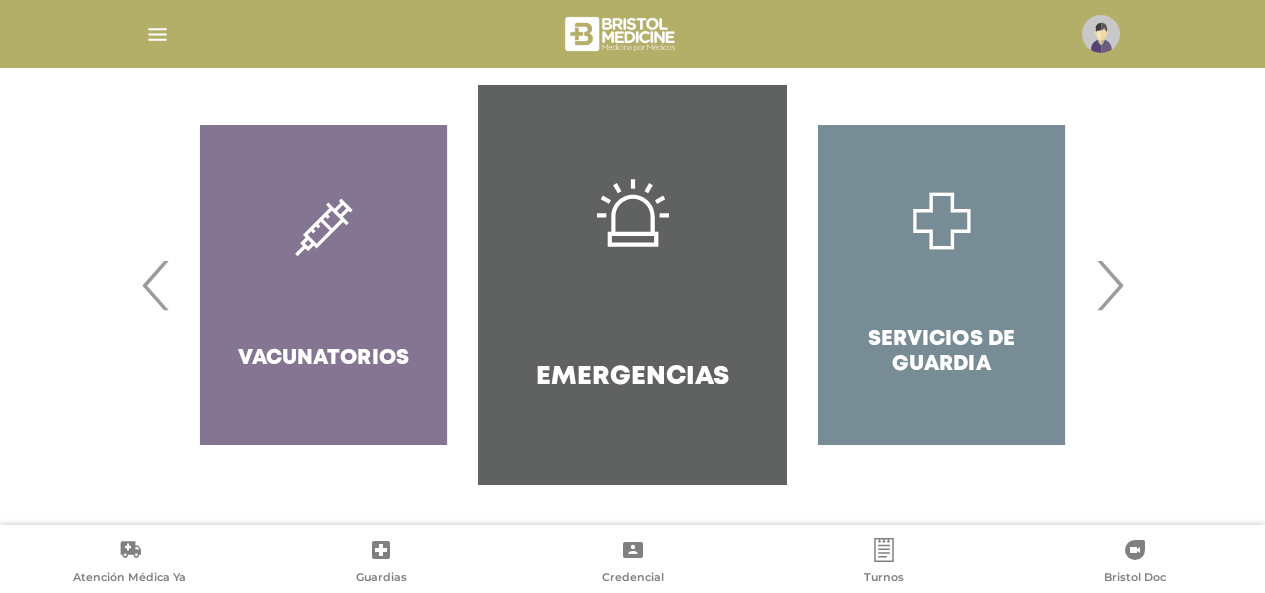 click on "›" at bounding box center (1109, 285) 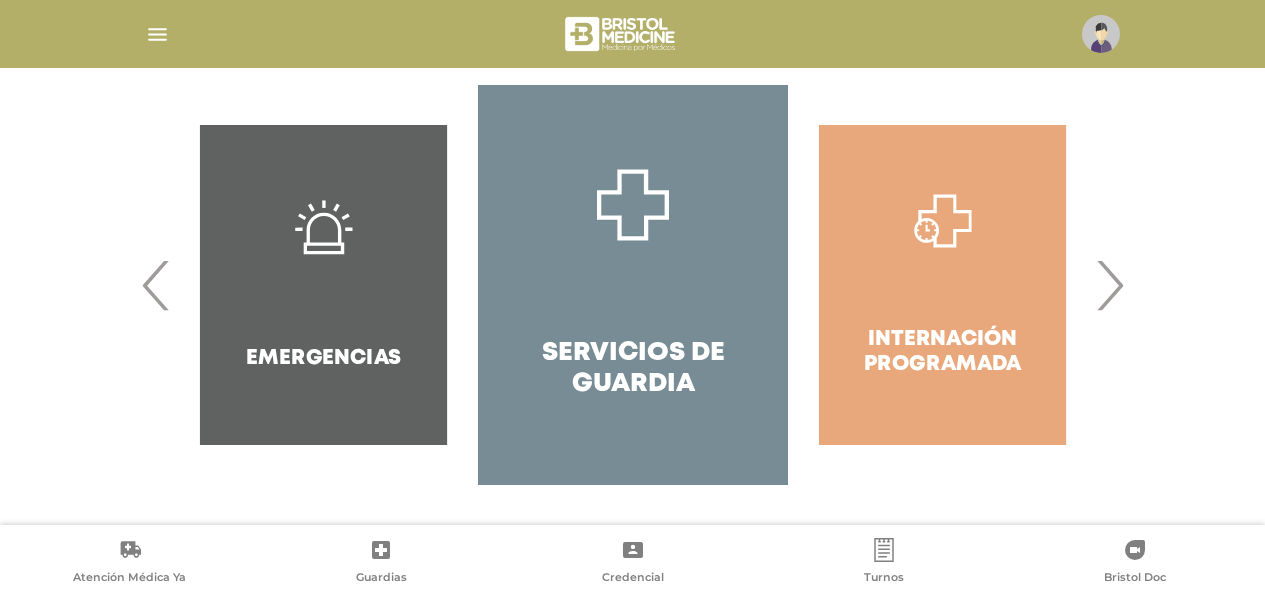 click on "Emergencias" at bounding box center [323, 285] 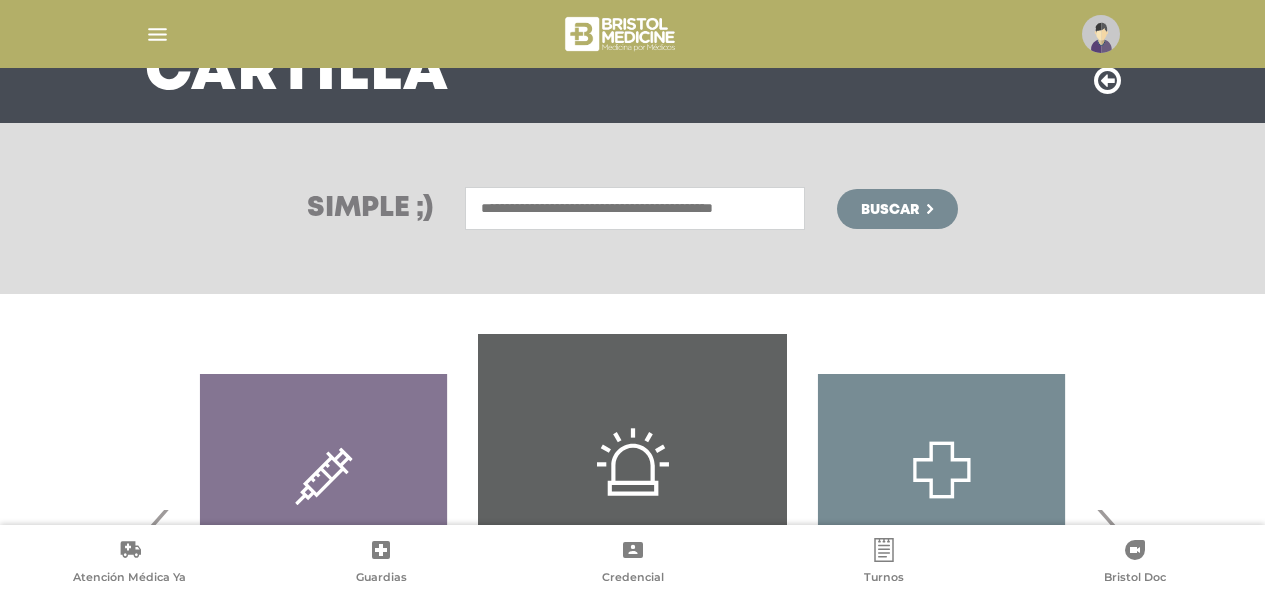 scroll, scrollTop: 0, scrollLeft: 0, axis: both 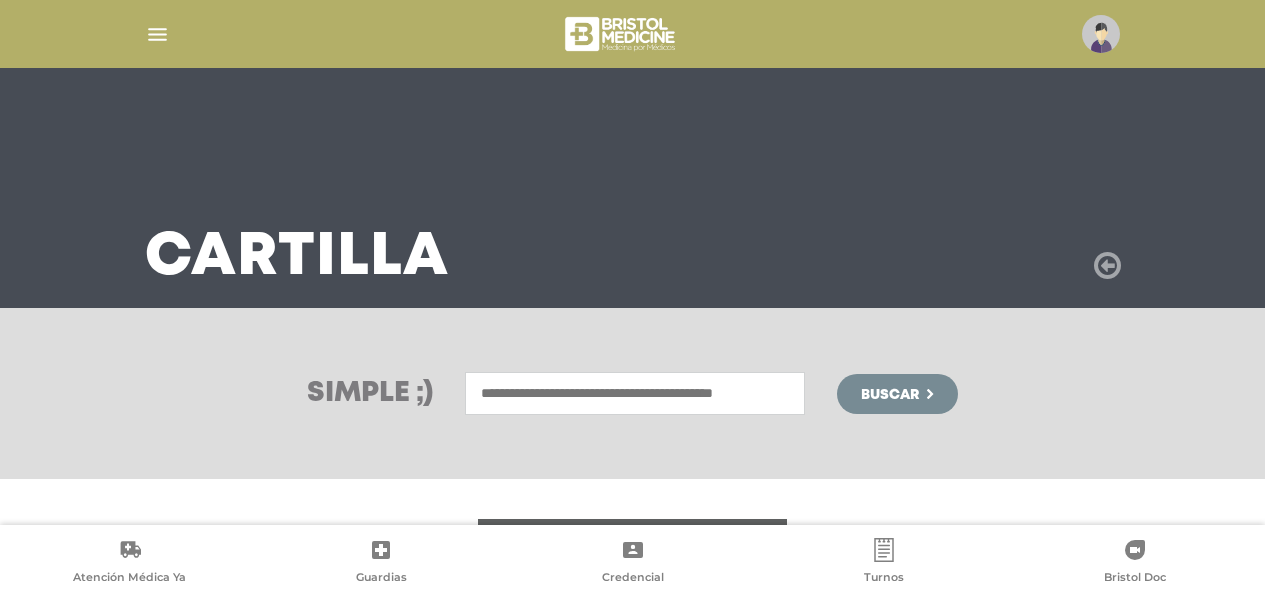 click at bounding box center [1107, 266] 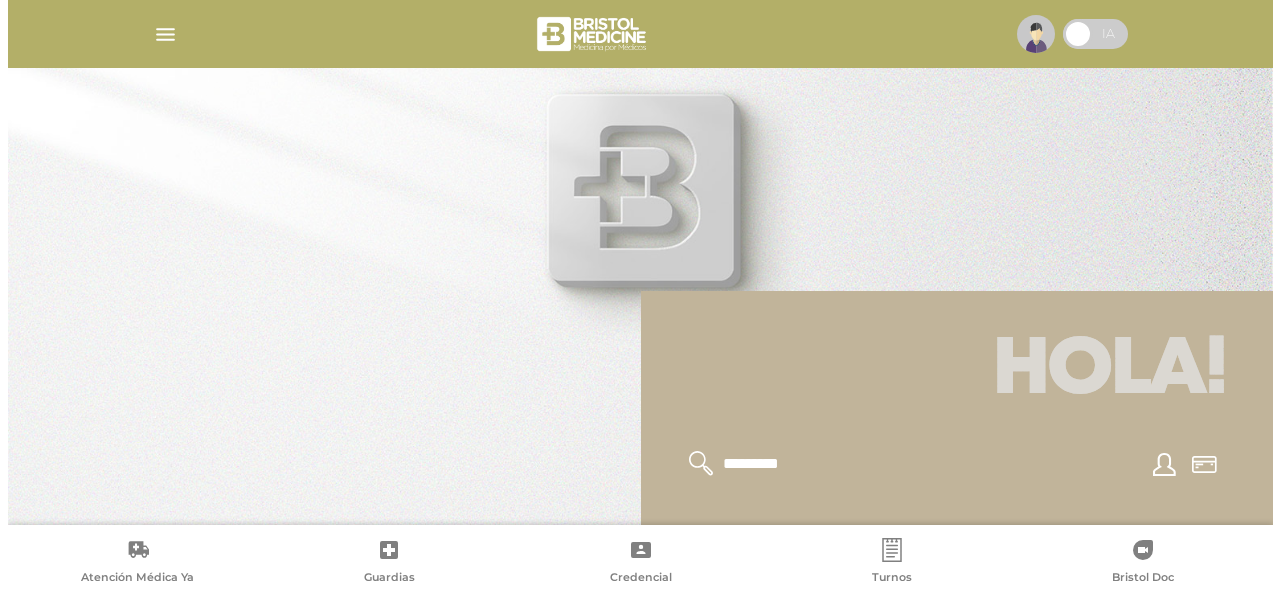 scroll, scrollTop: 0, scrollLeft: 0, axis: both 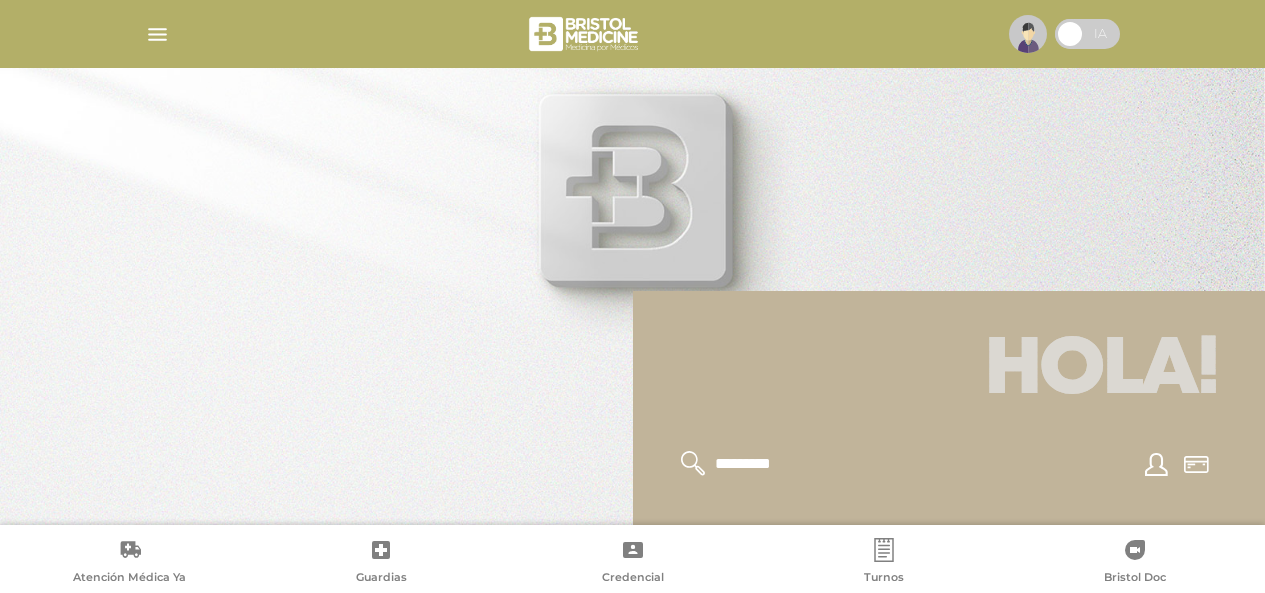 click at bounding box center [1028, 34] 